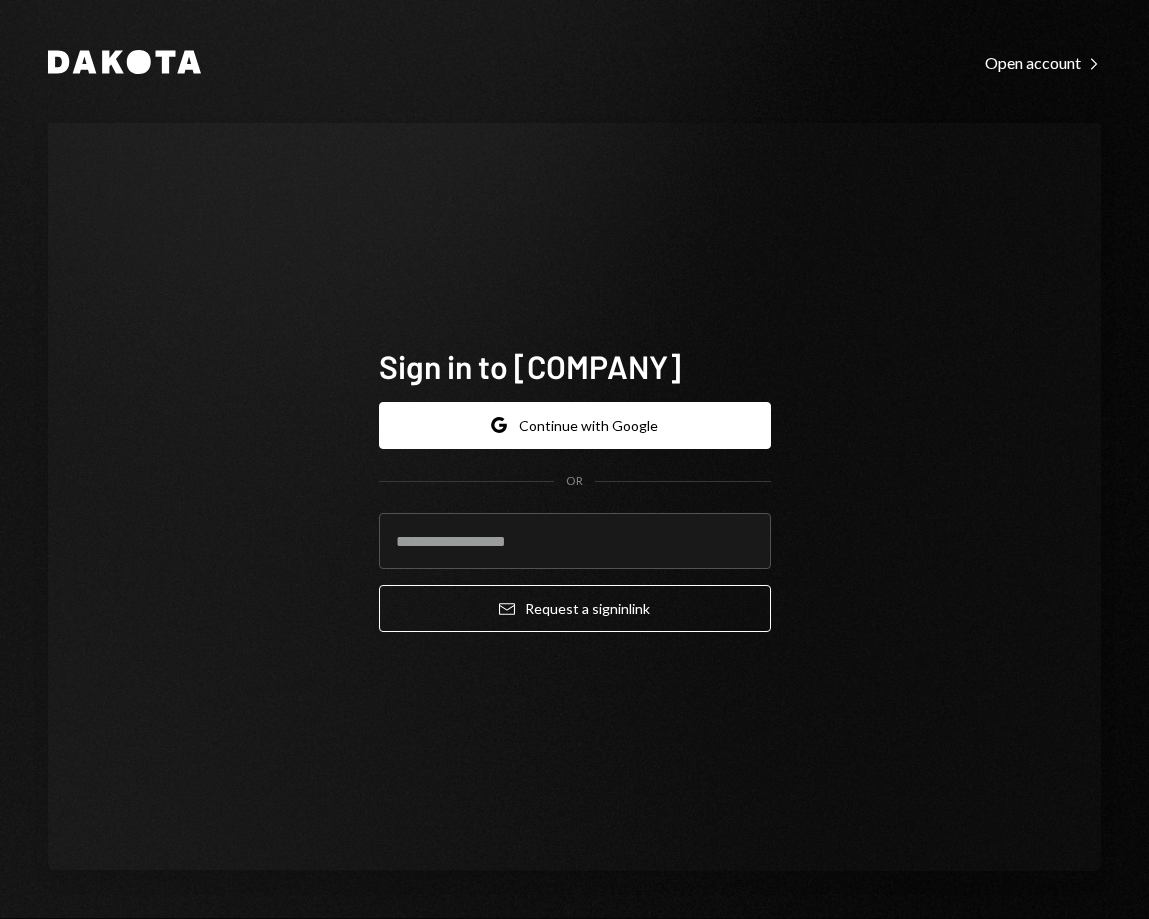 scroll, scrollTop: 0, scrollLeft: 0, axis: both 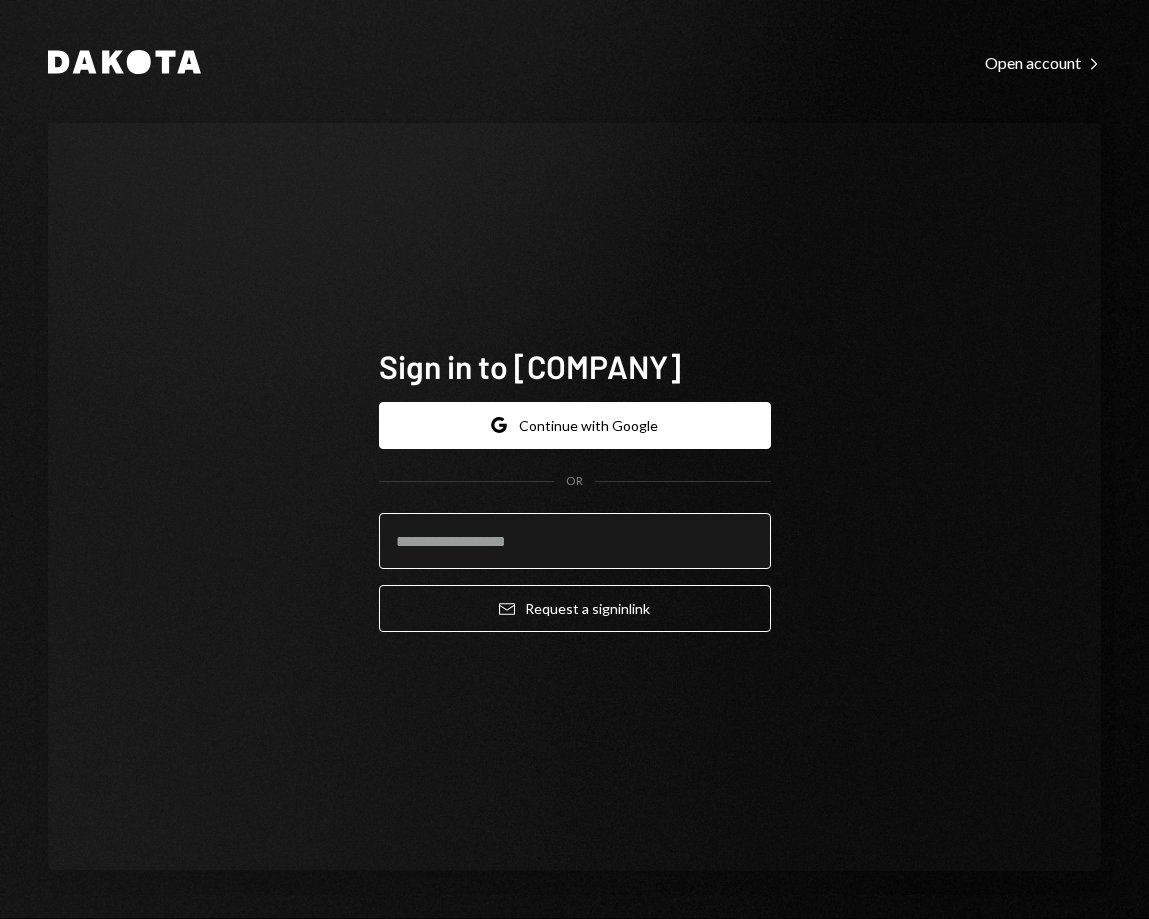 click at bounding box center [575, 541] 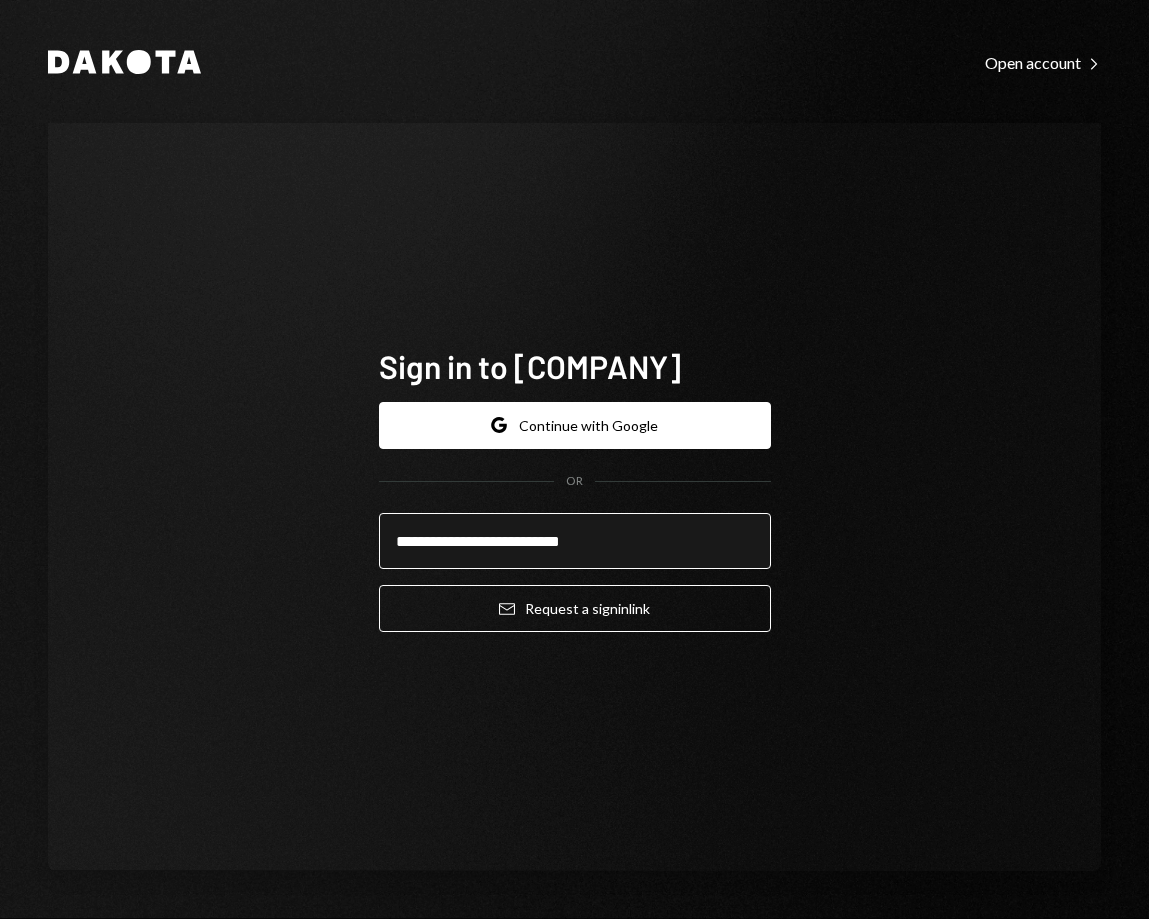 click on "Email Request a sign  in  link" at bounding box center [575, 608] 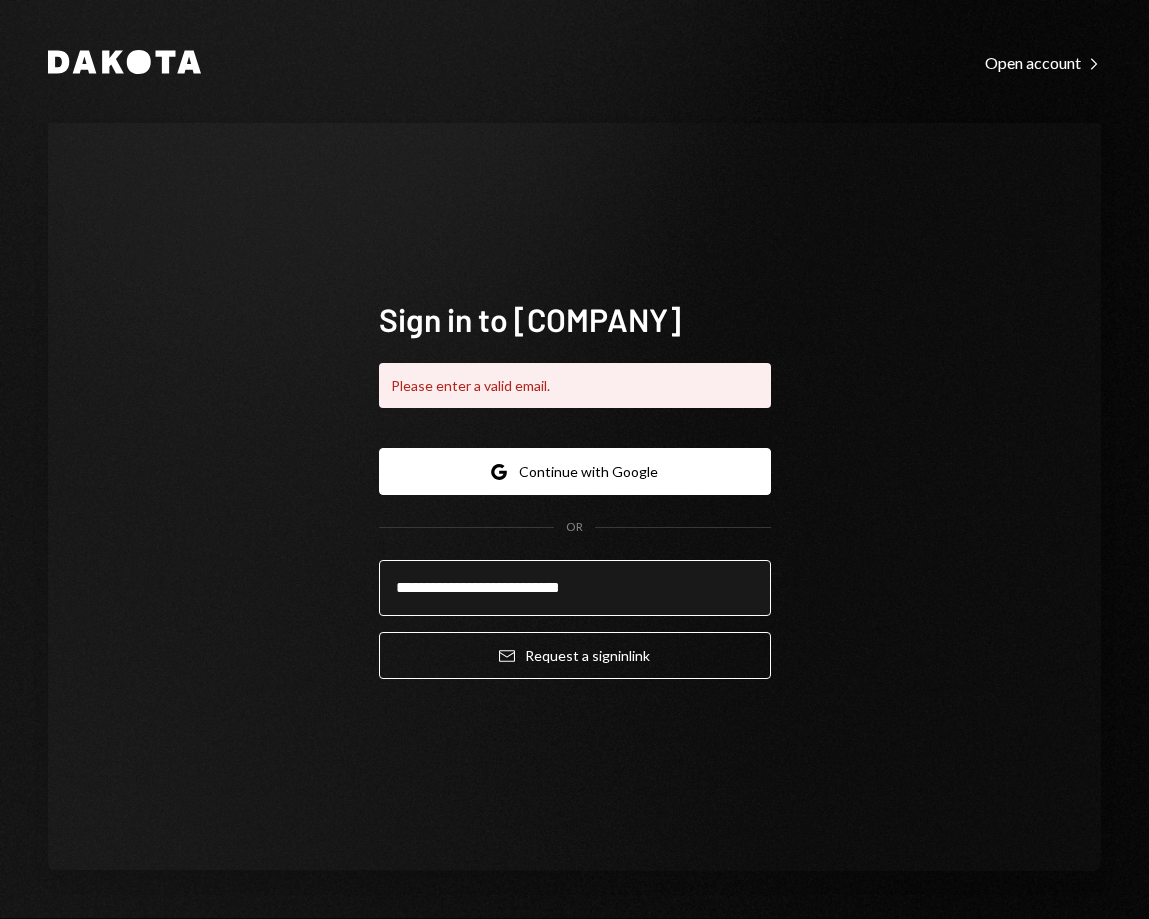 type on "**********" 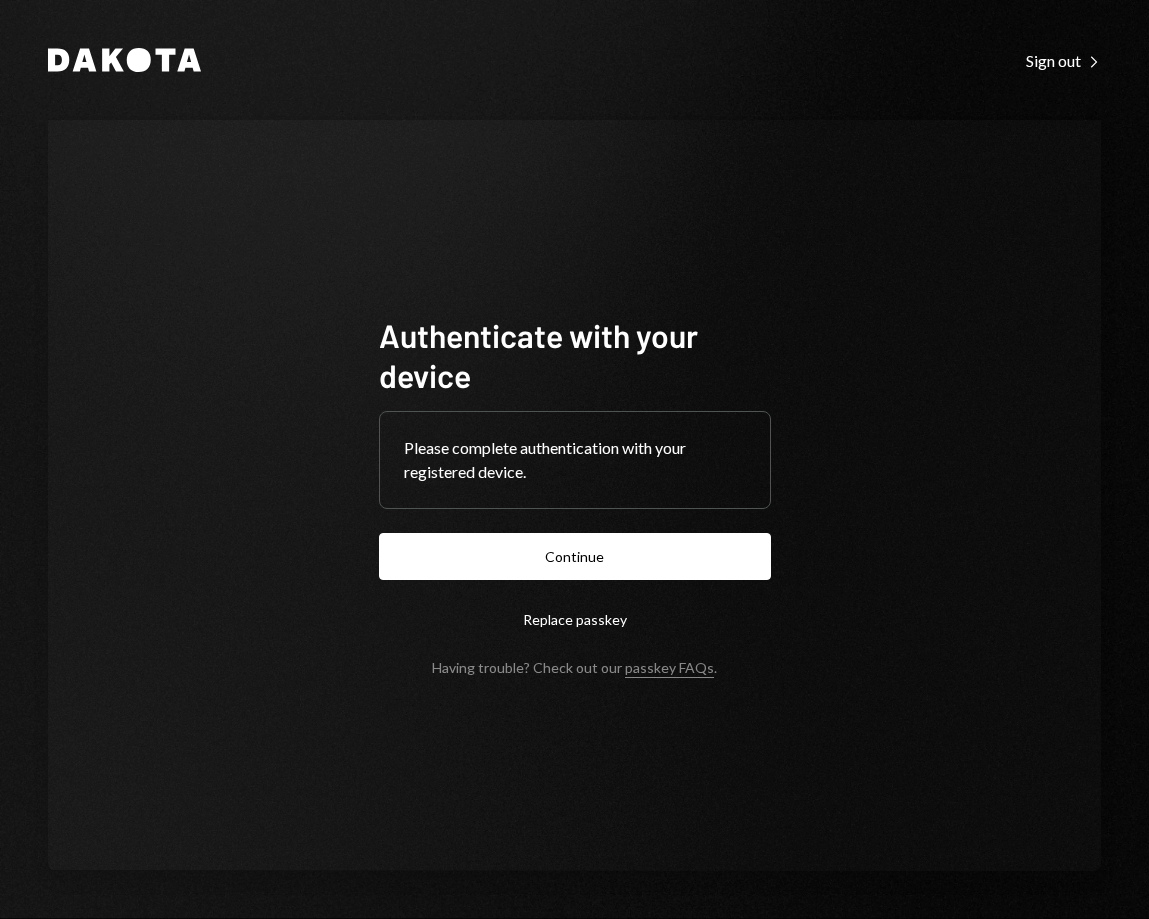 scroll, scrollTop: 0, scrollLeft: 0, axis: both 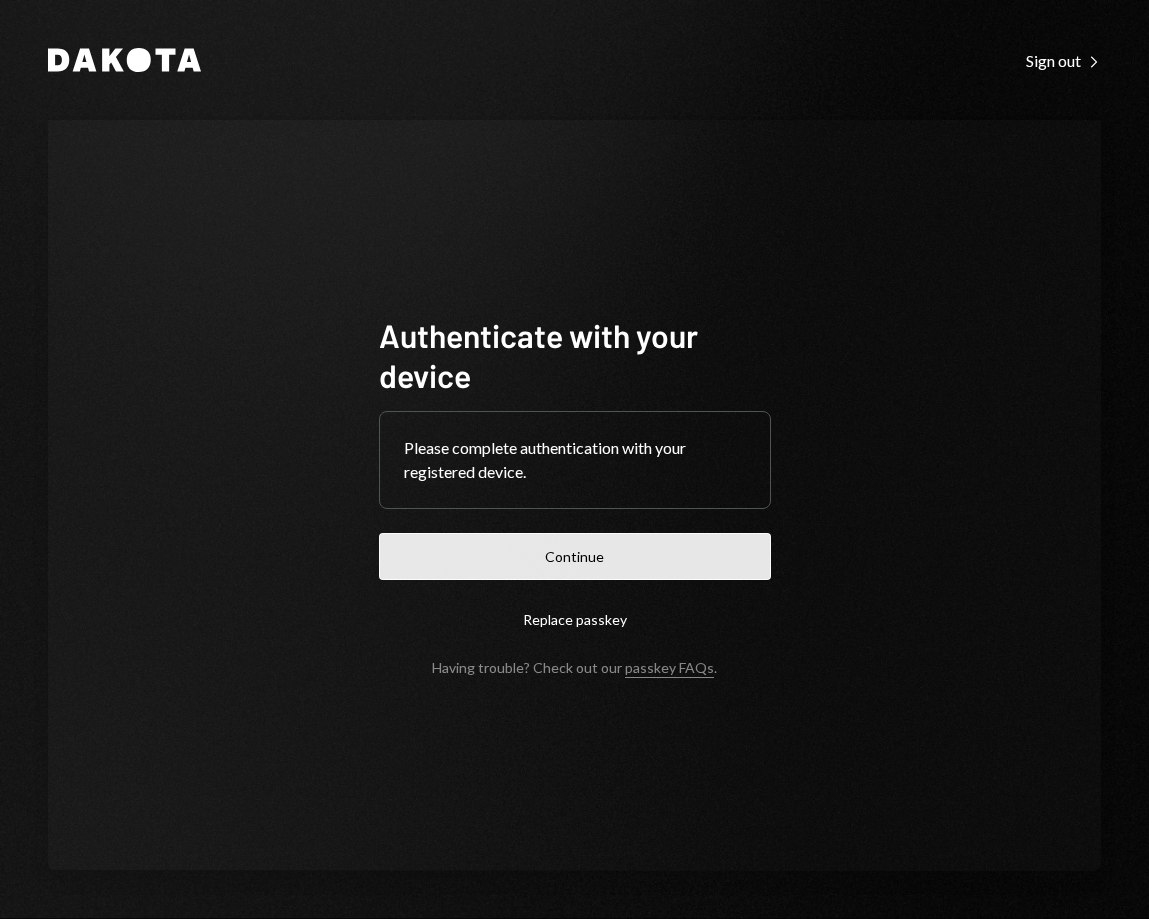 click on "Continue" at bounding box center [575, 556] 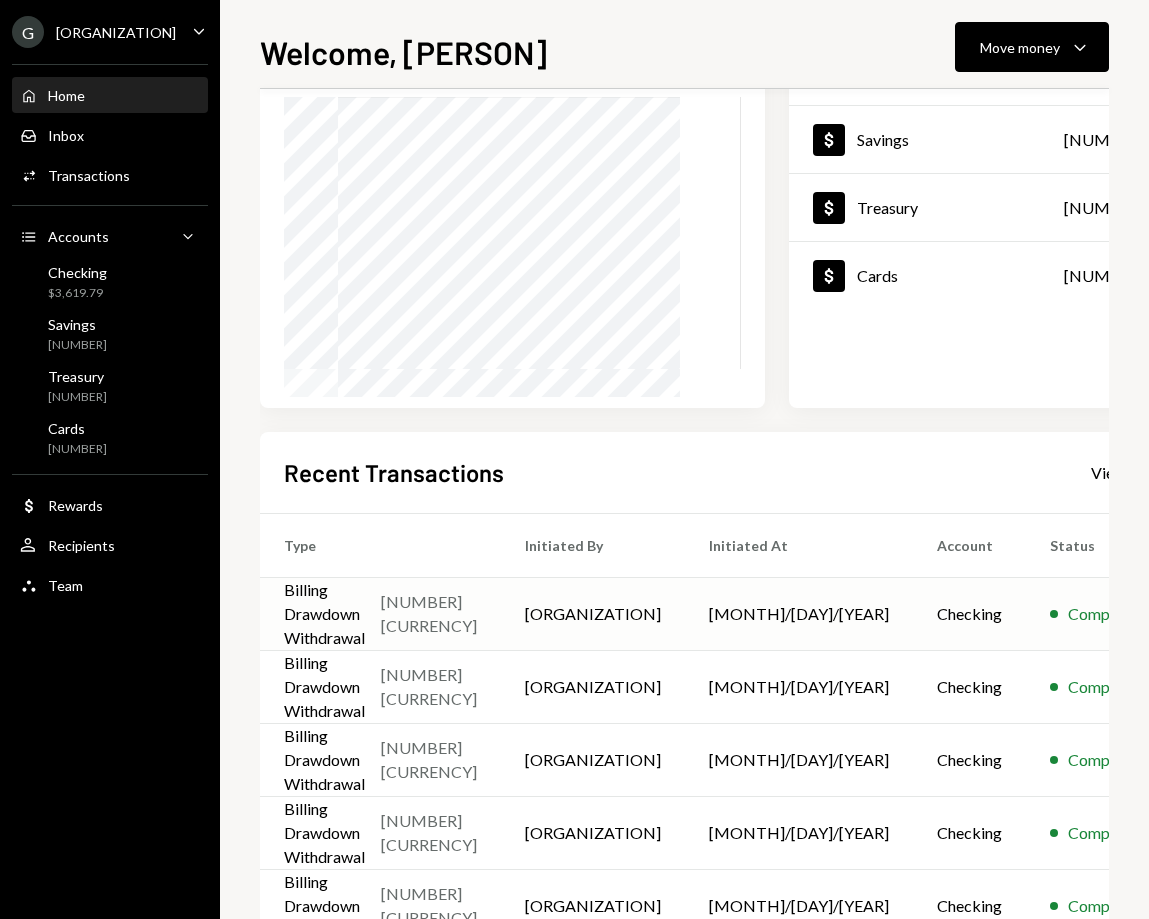 scroll, scrollTop: 174, scrollLeft: 0, axis: vertical 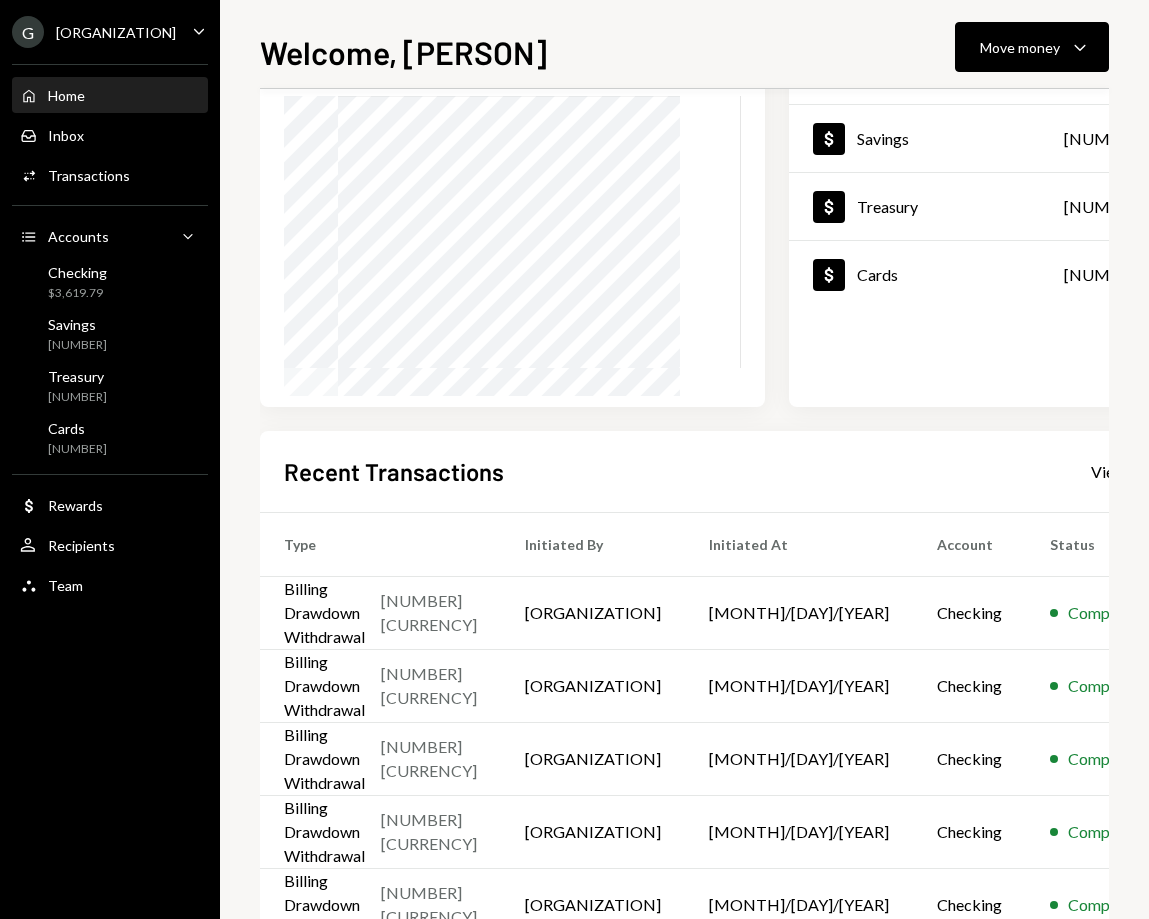 click on "[LETTER] [ORGANIZATION]" at bounding box center [94, 32] 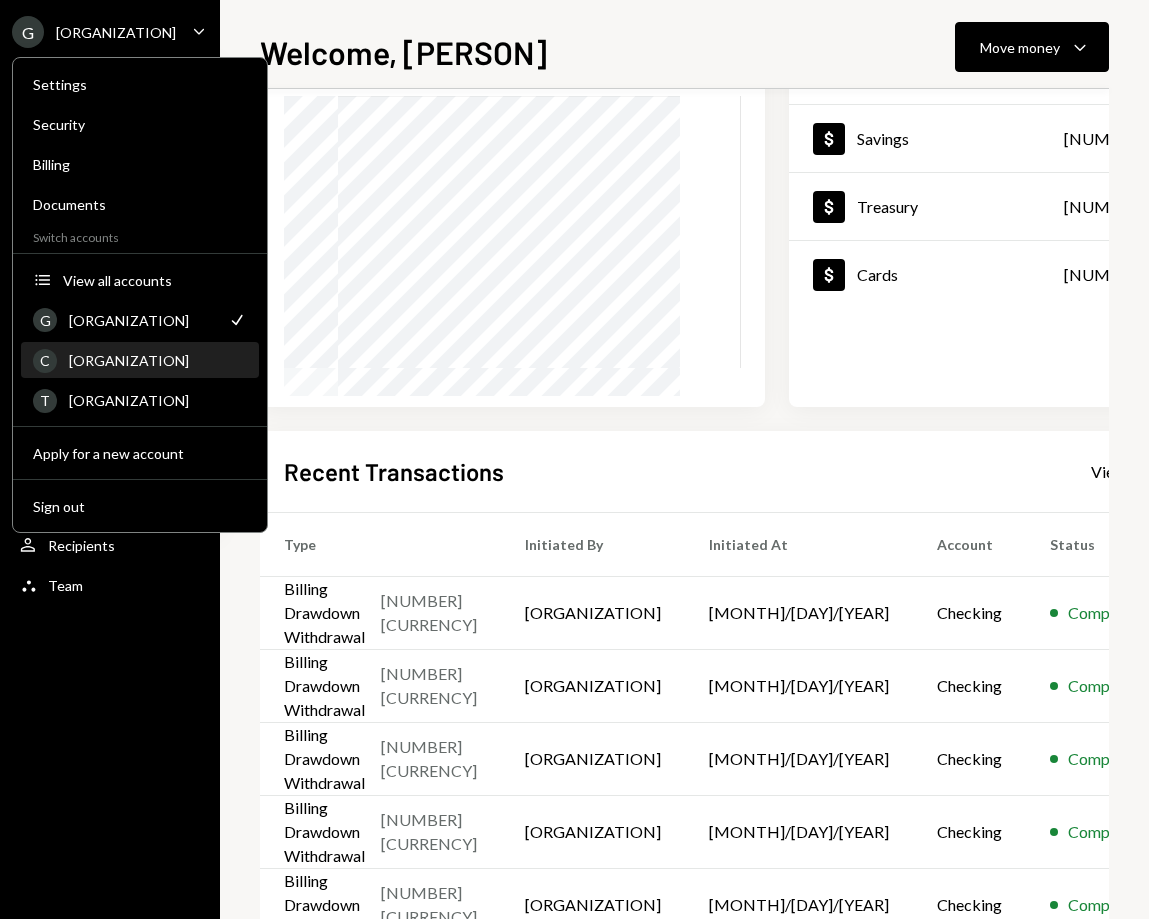 click on "[ORGANIZATION]" at bounding box center [158, 360] 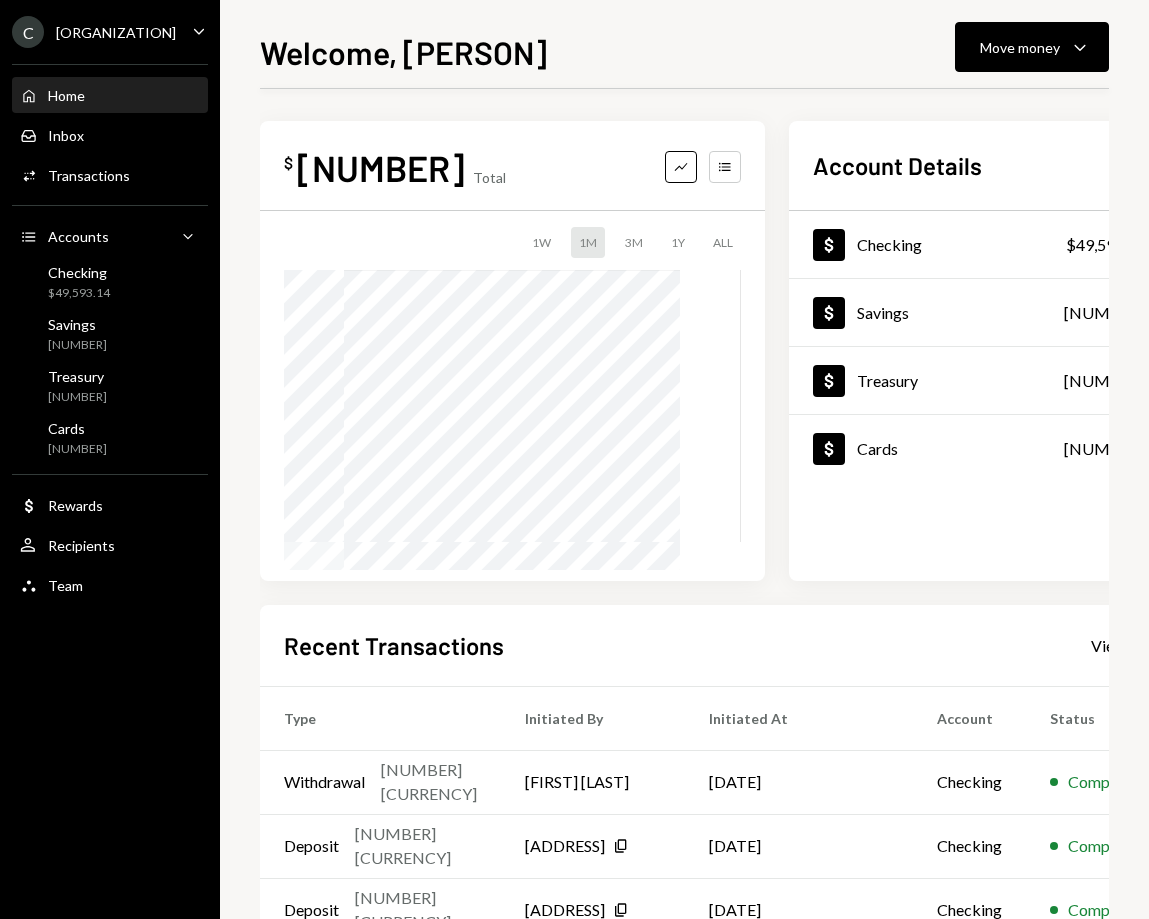scroll, scrollTop: 191, scrollLeft: 0, axis: vertical 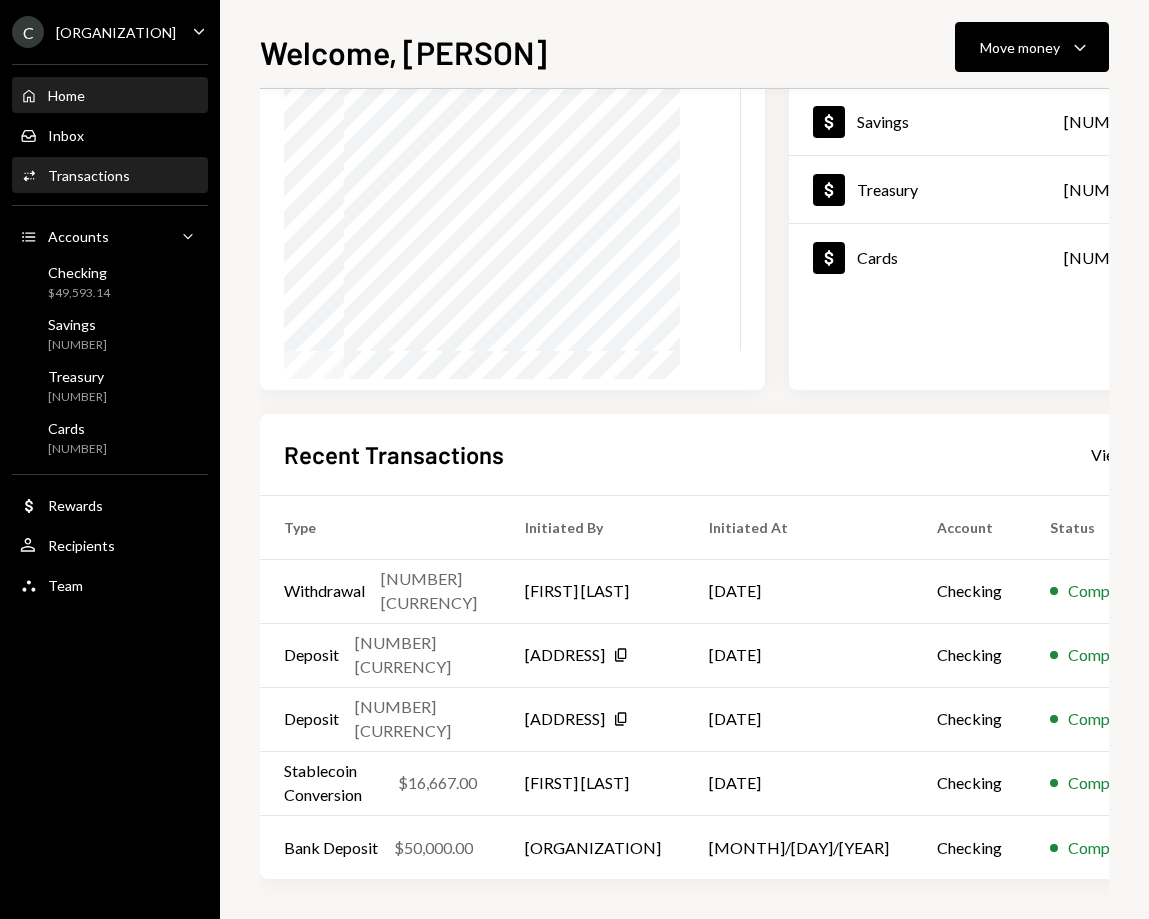 click on "Transactions" at bounding box center [89, 175] 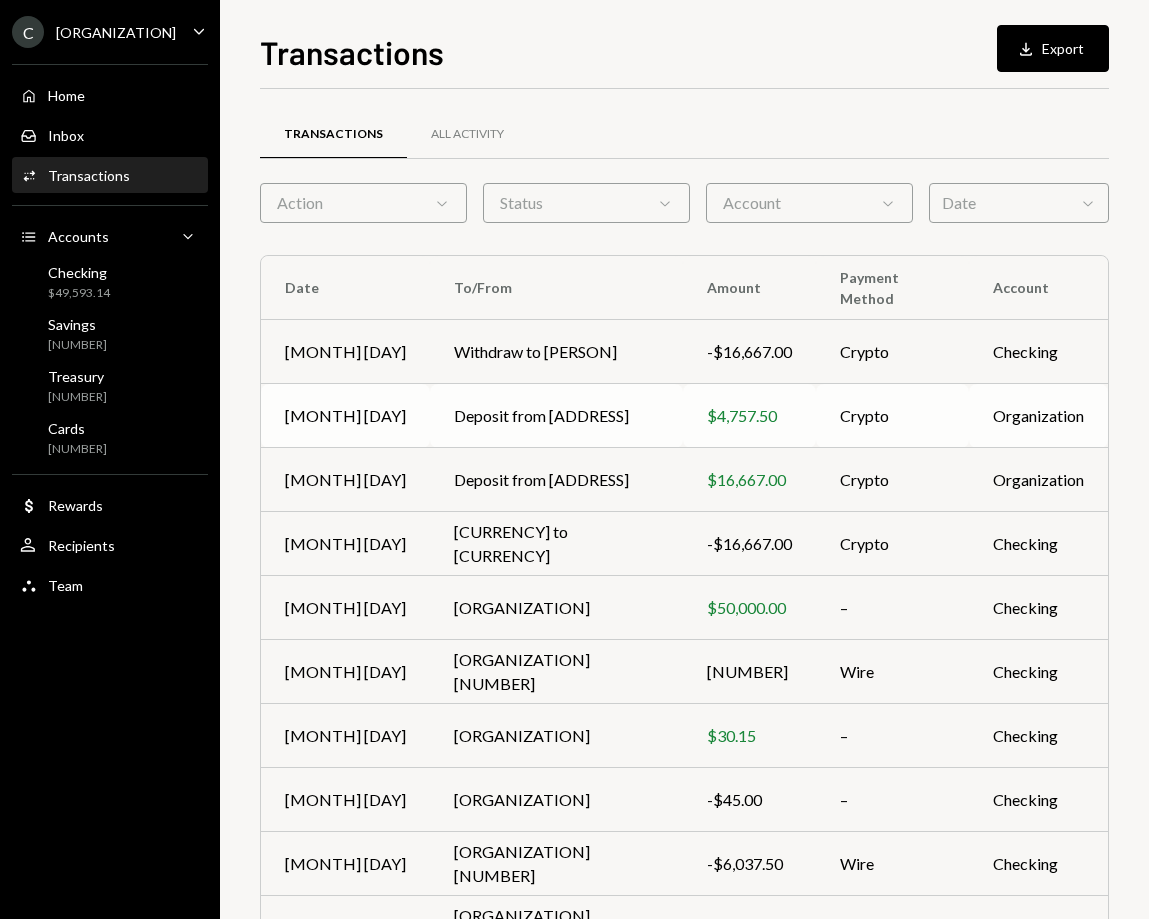 scroll, scrollTop: 125, scrollLeft: 0, axis: vertical 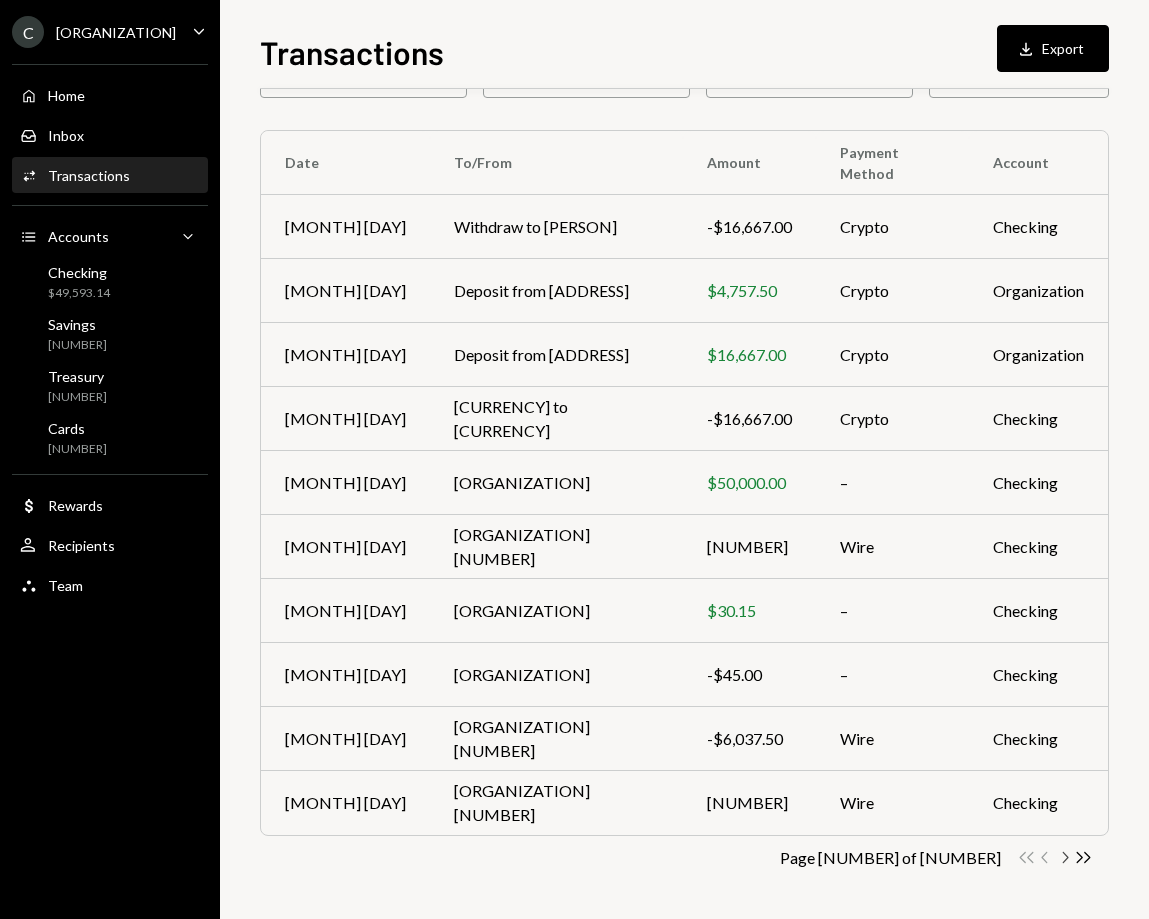 click on "Chevron Right" at bounding box center (1026, 857) 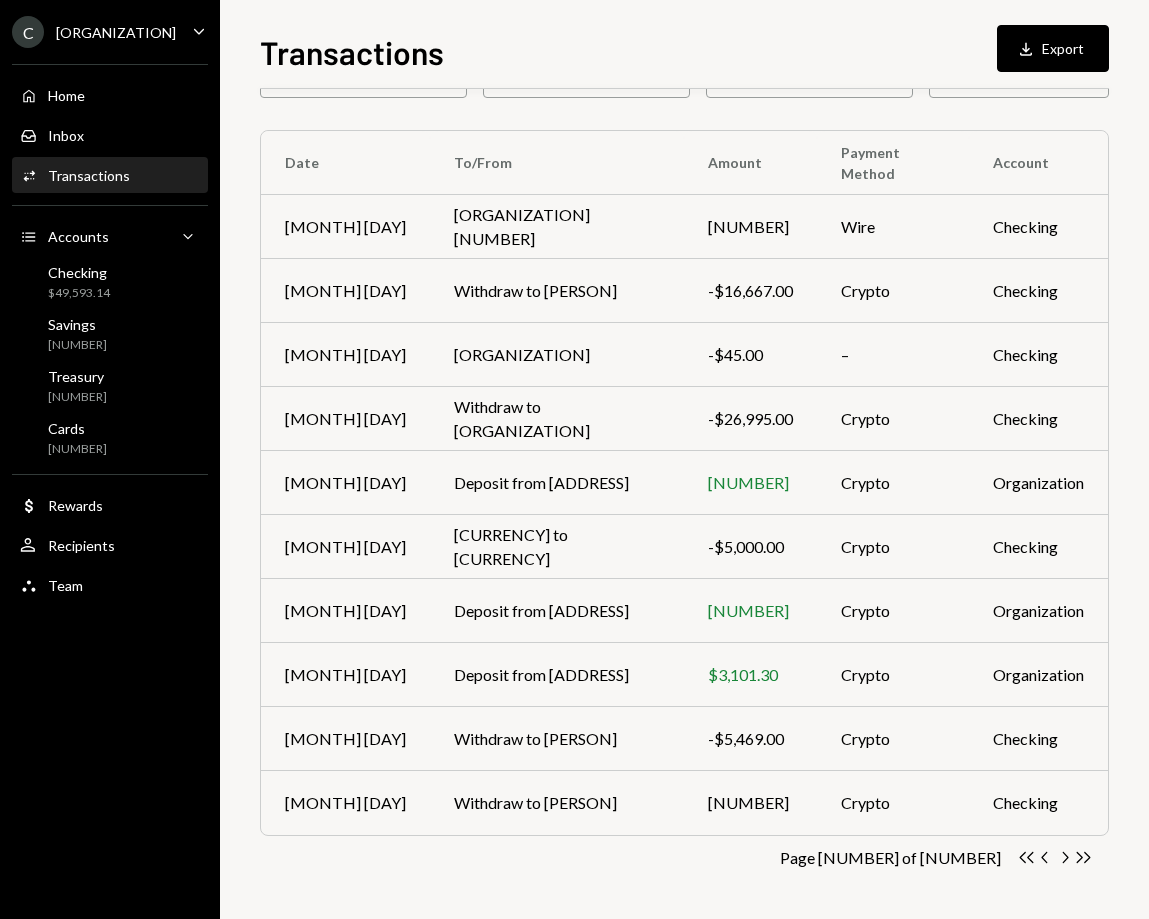 scroll, scrollTop: 124, scrollLeft: 0, axis: vertical 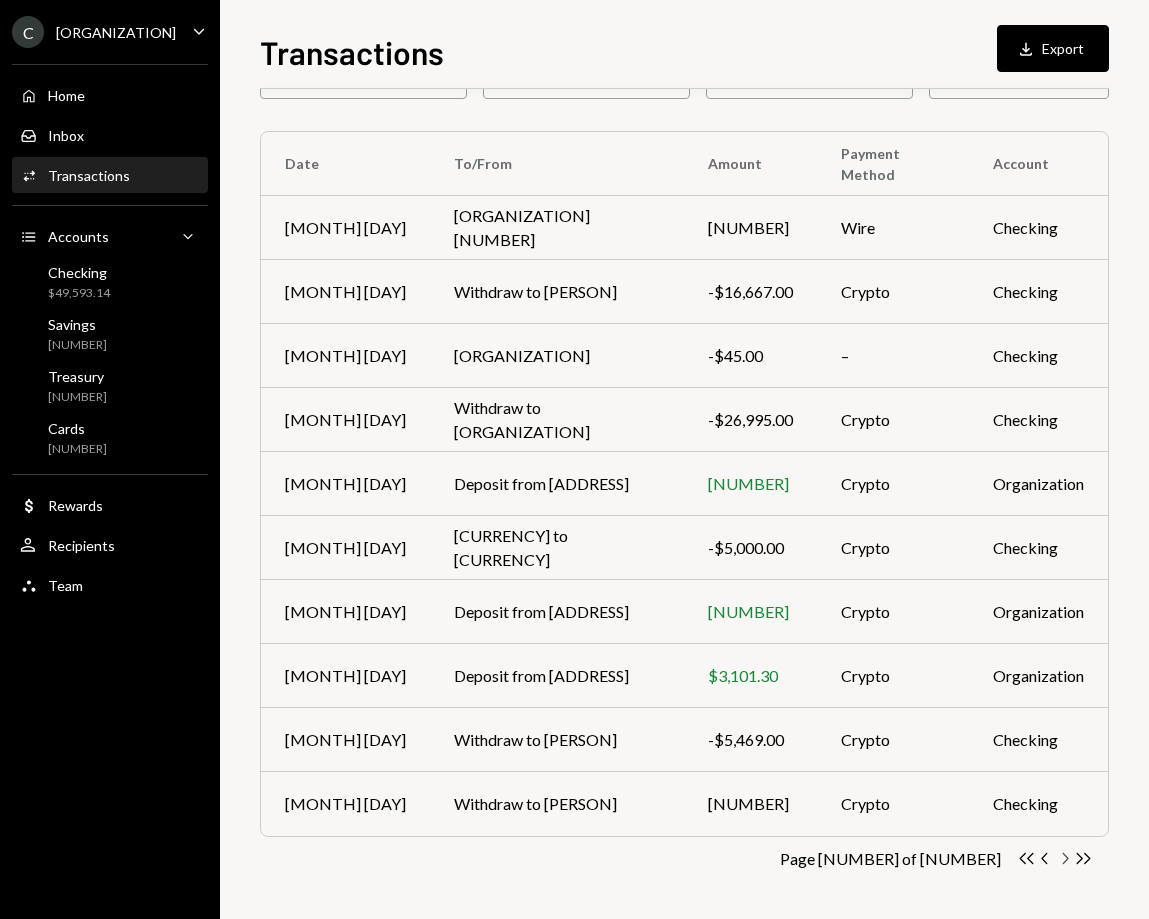 click on "Chevron Right" at bounding box center [1026, 858] 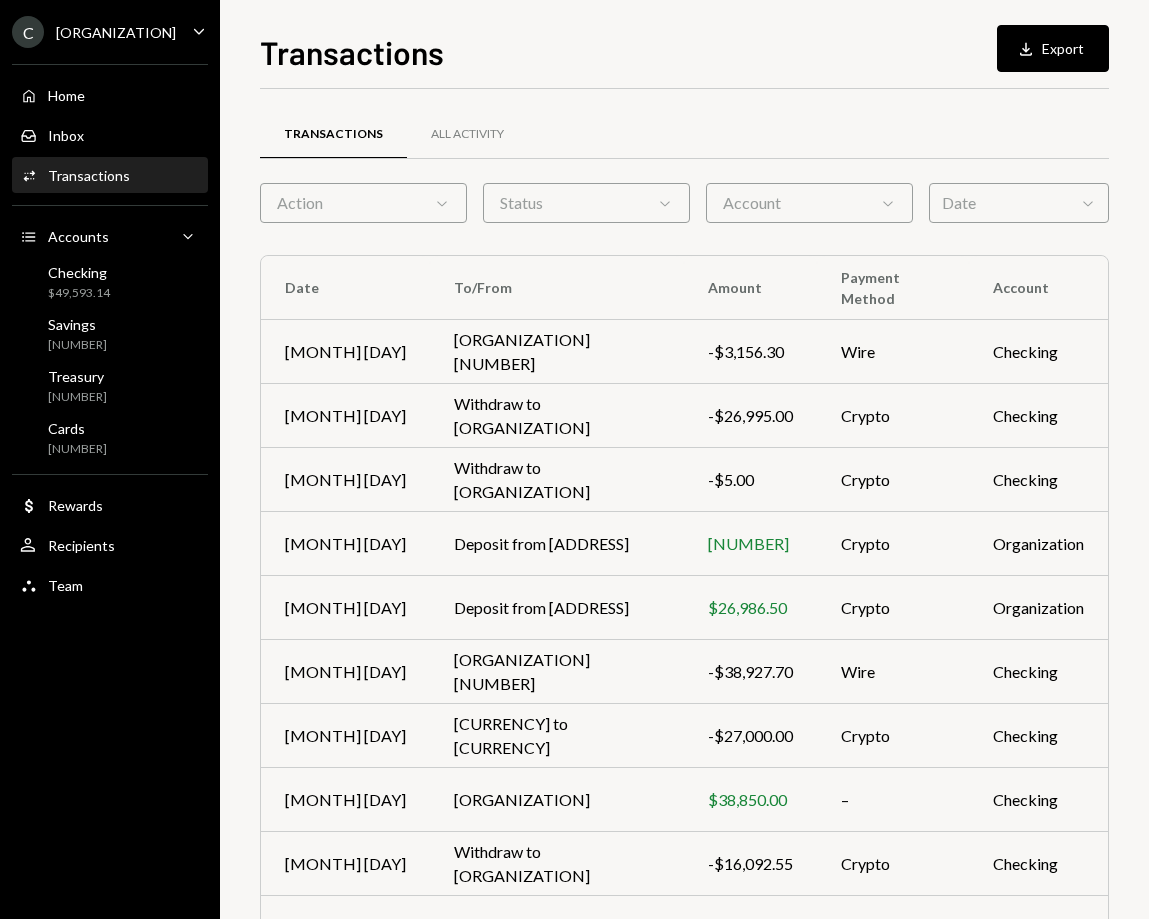 scroll, scrollTop: 125, scrollLeft: 0, axis: vertical 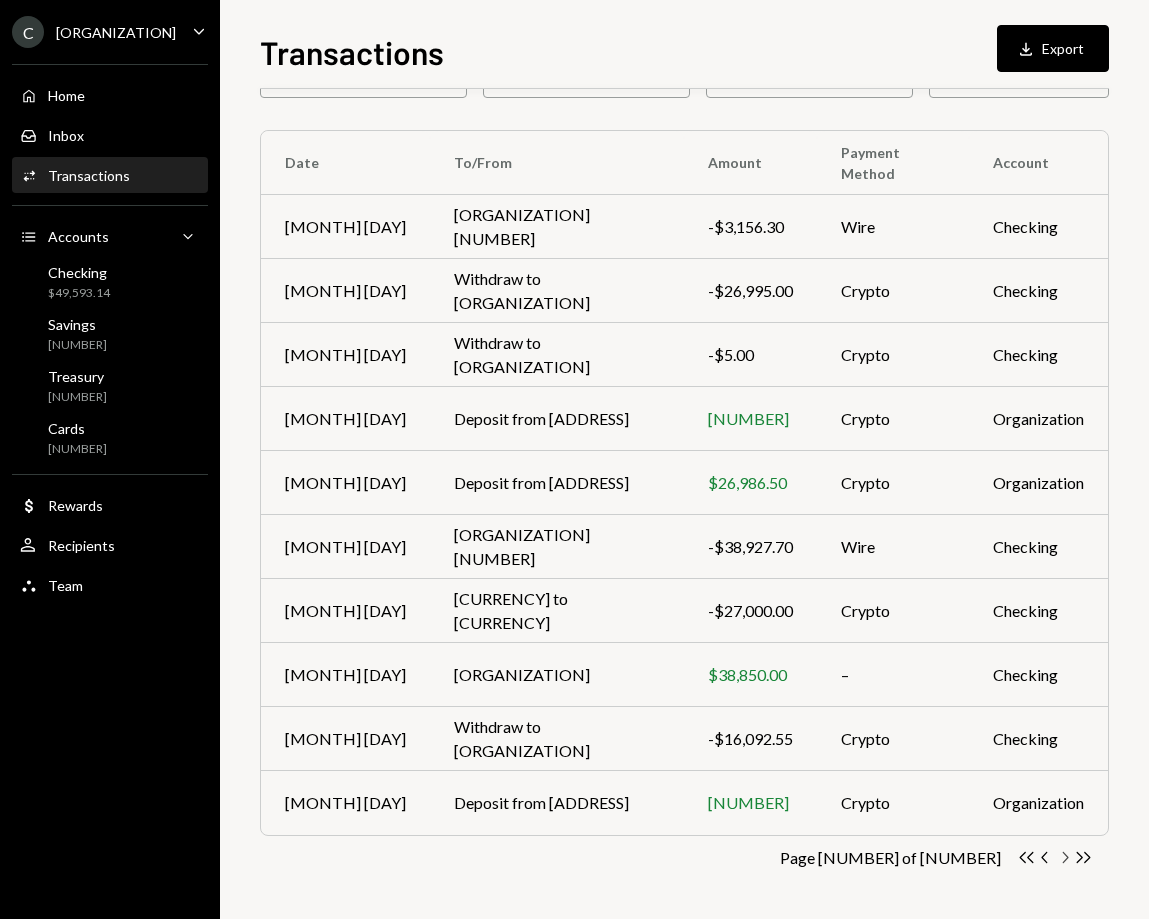 click on "Chevron Right" at bounding box center (1026, 857) 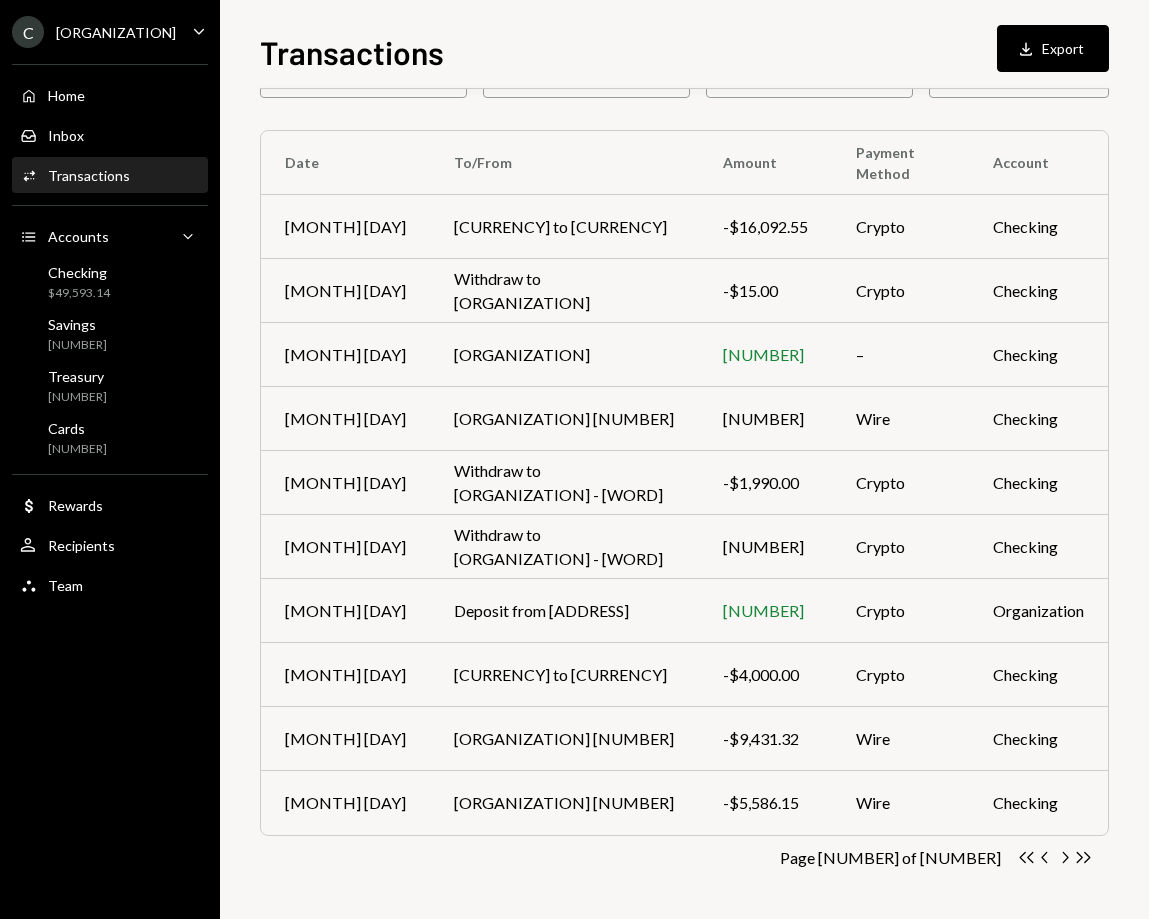 scroll, scrollTop: 124, scrollLeft: 0, axis: vertical 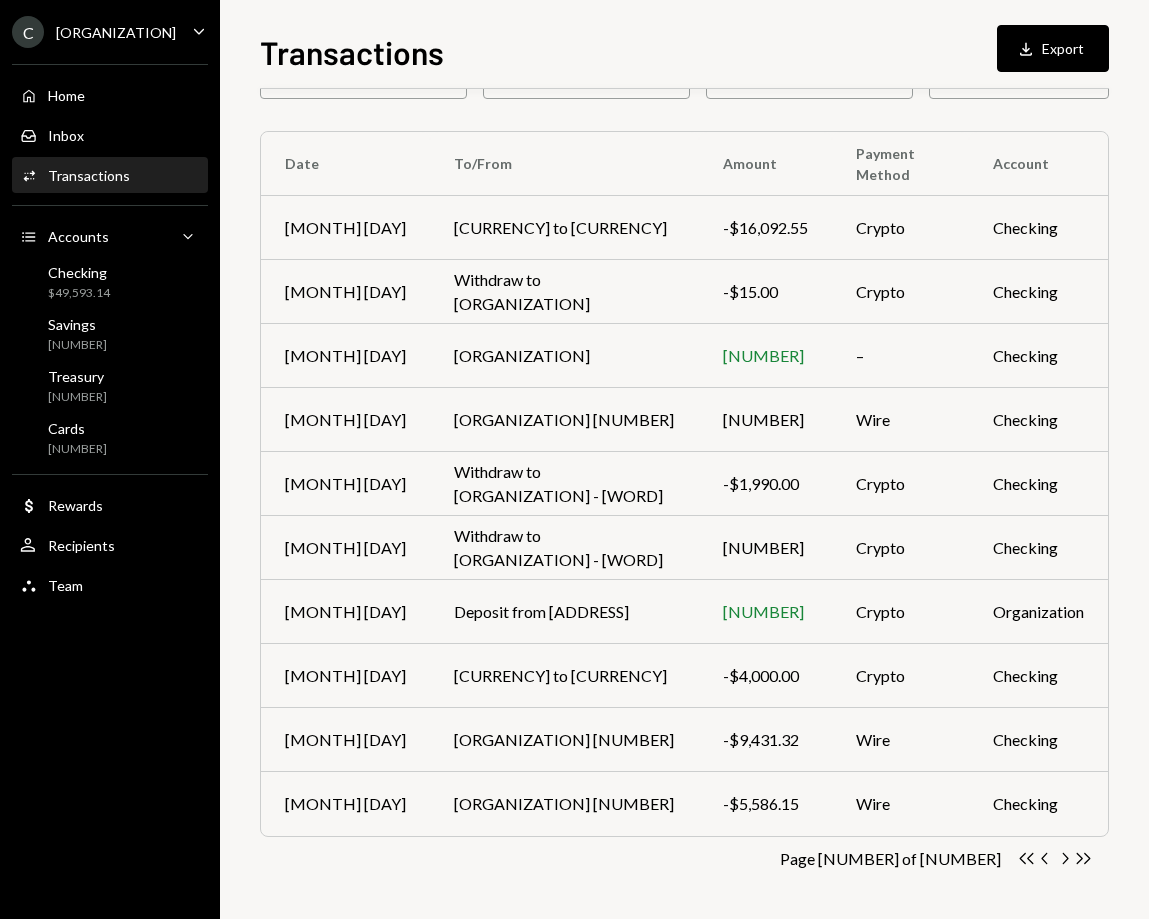 click on "Chevron Right" at bounding box center [1026, 858] 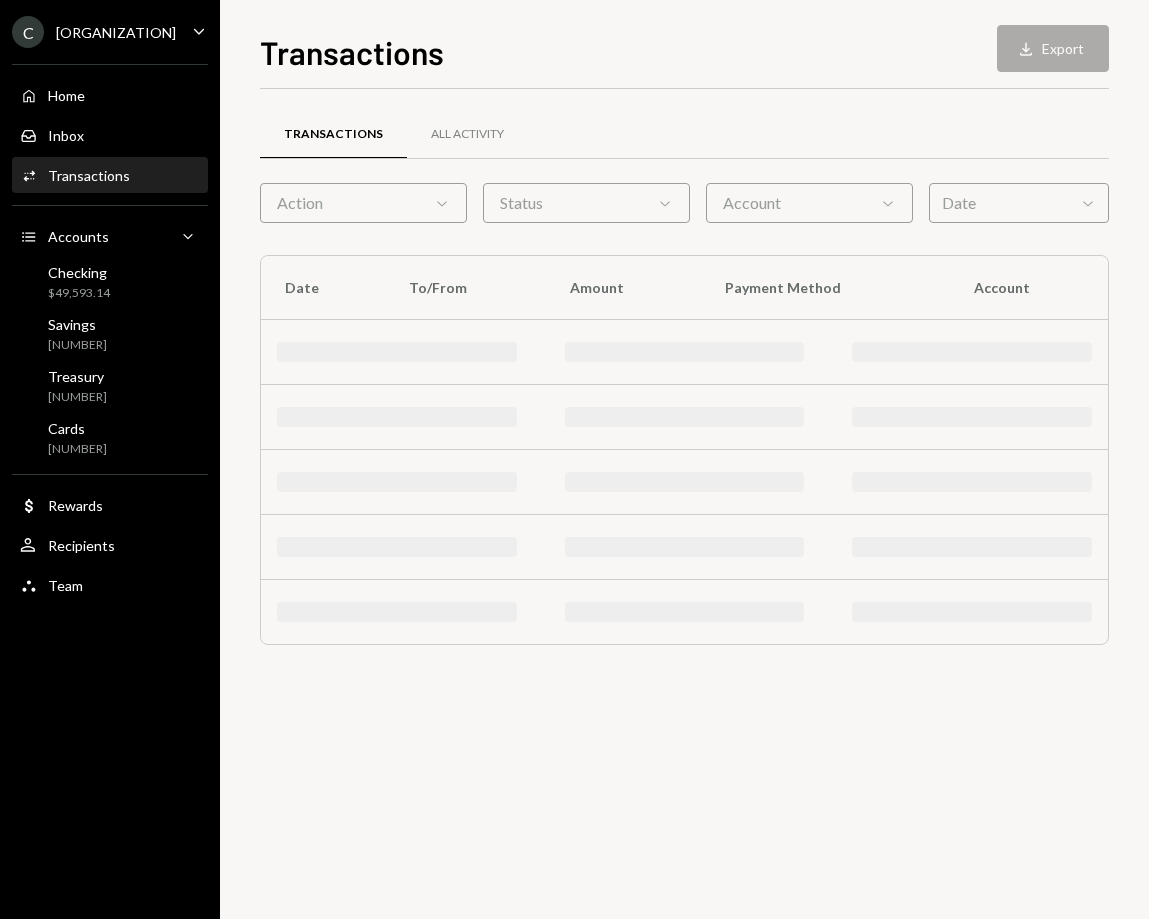 scroll, scrollTop: 0, scrollLeft: 0, axis: both 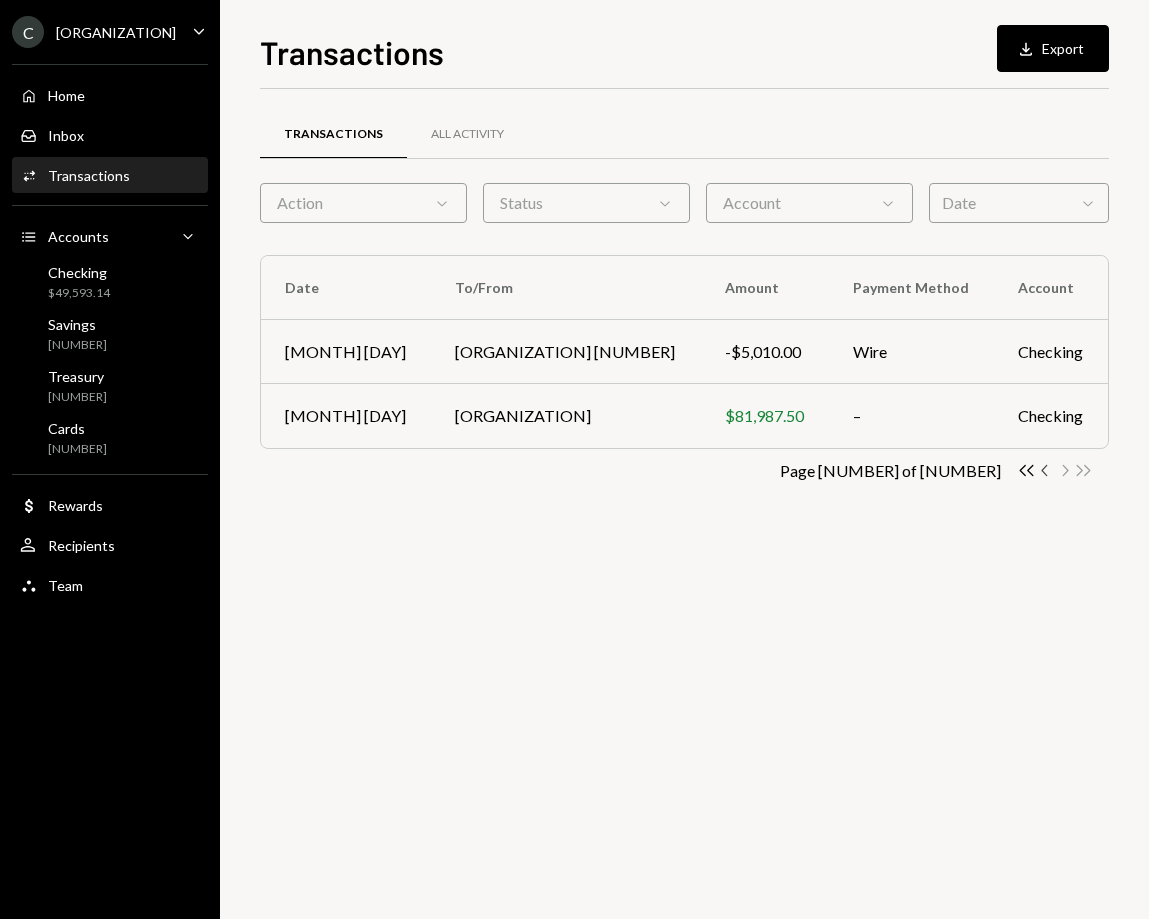 click on "Chevron Left" at bounding box center (1026, 470) 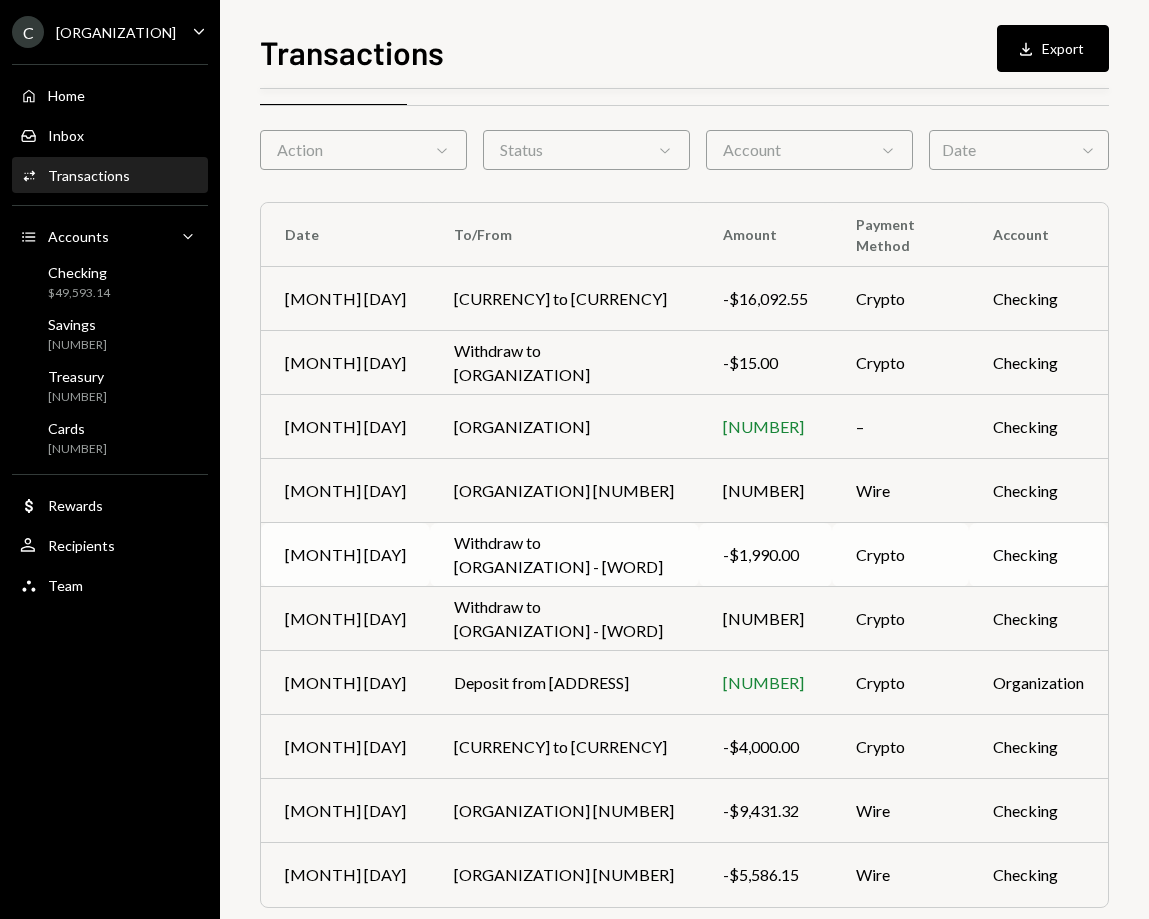 scroll, scrollTop: 125, scrollLeft: 0, axis: vertical 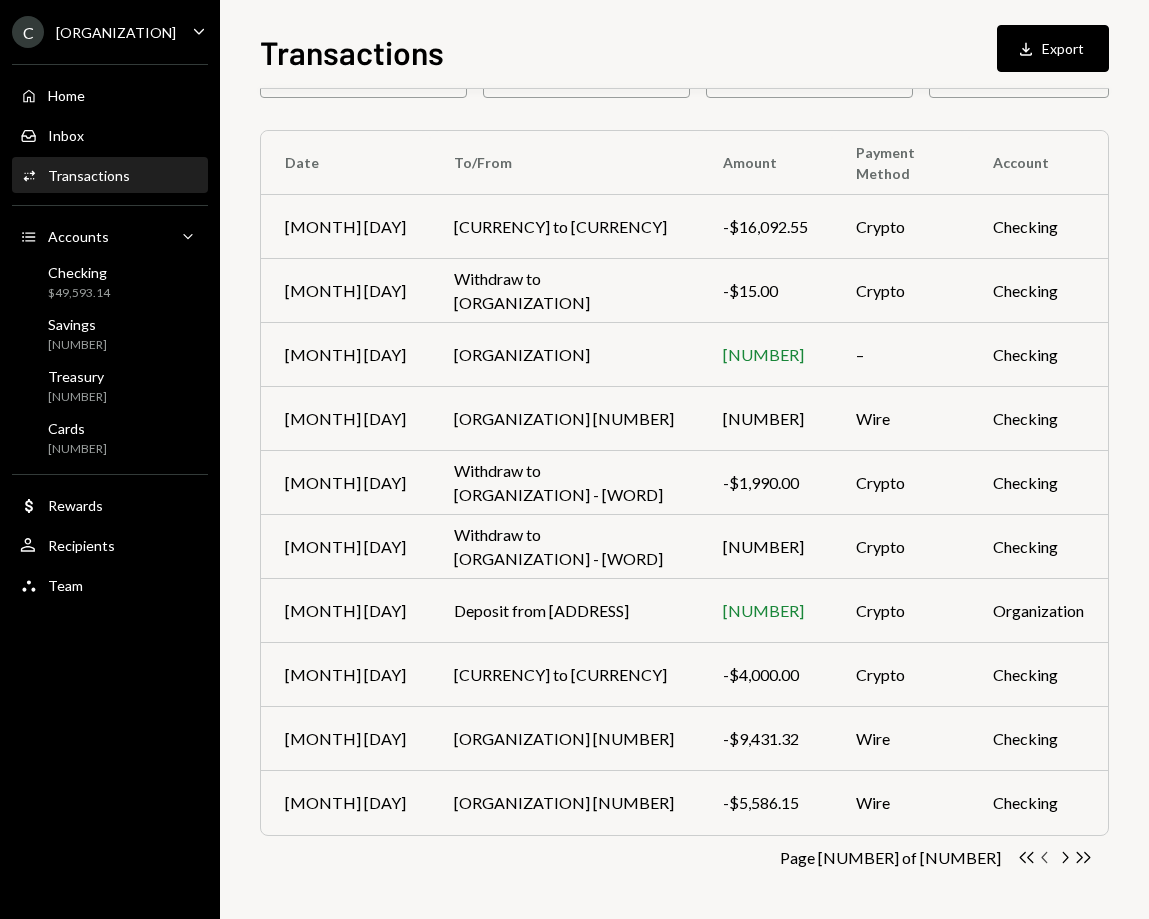 click on "Chevron Left" at bounding box center (1026, 857) 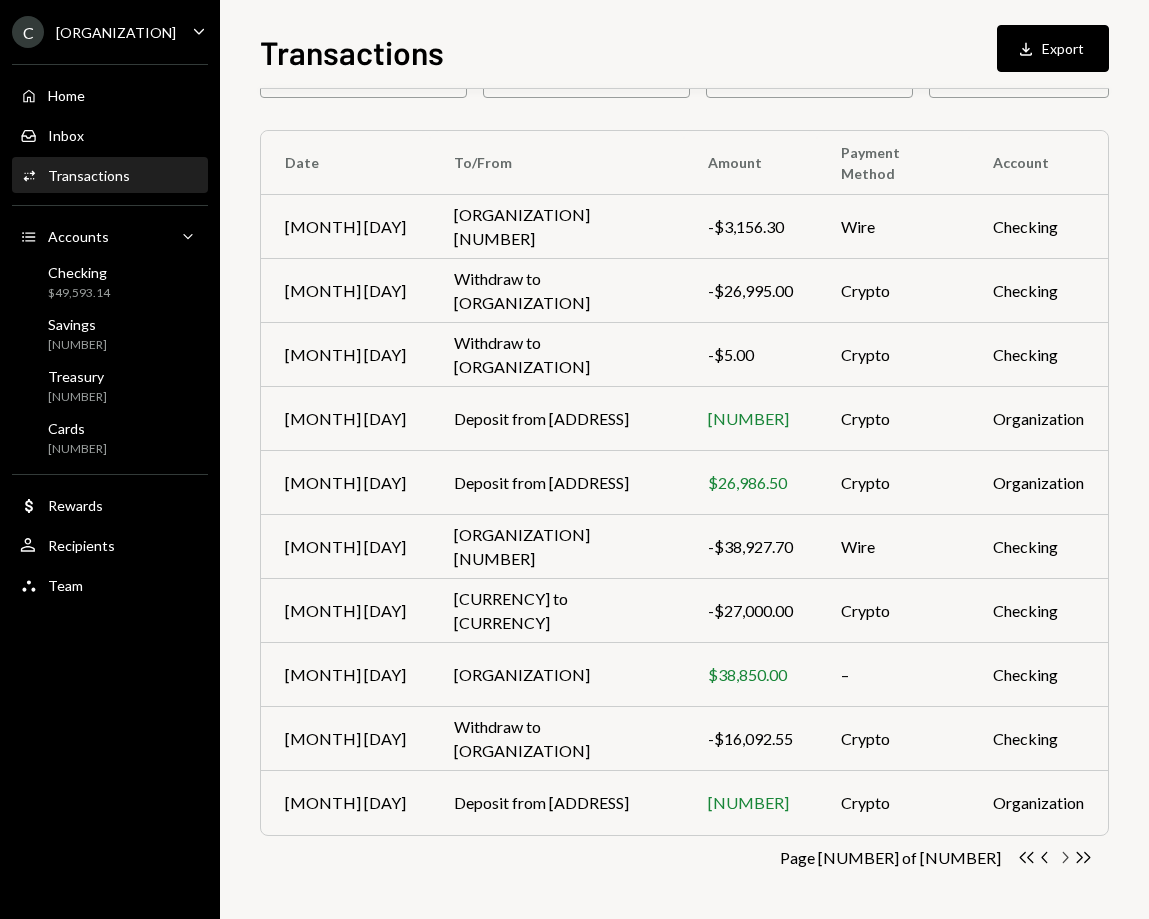 click on "Chevron Right" at bounding box center (1026, 857) 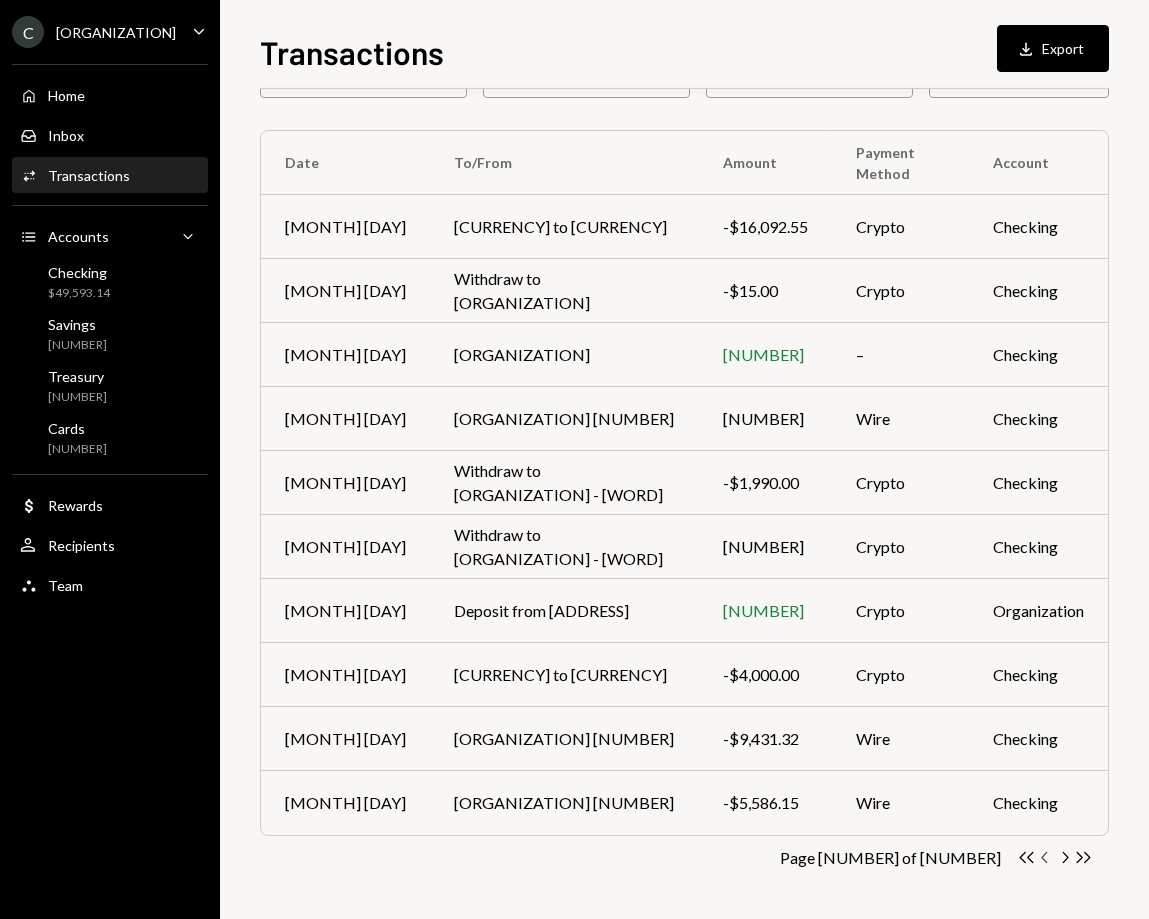 click on "Chevron Left" at bounding box center [1026, 857] 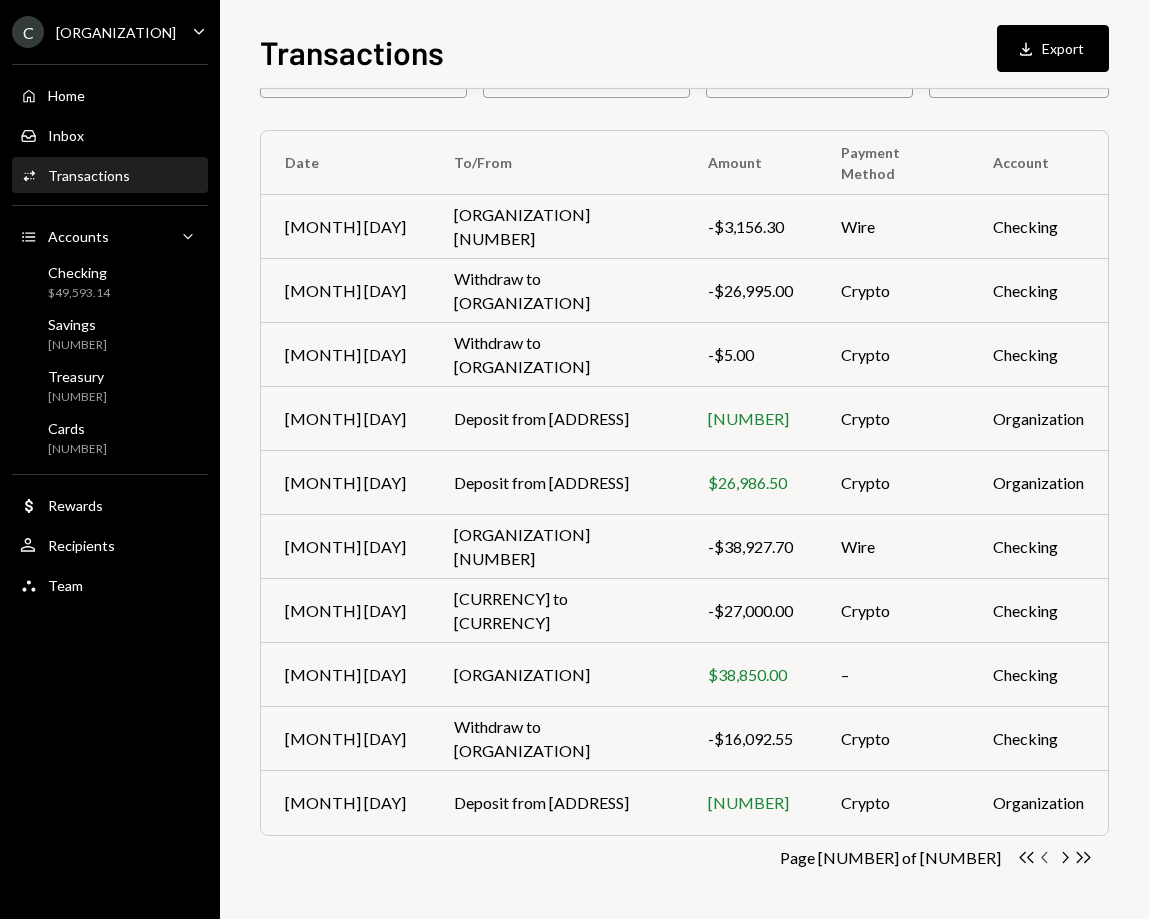 click on "Chevron Left" at bounding box center [1026, 857] 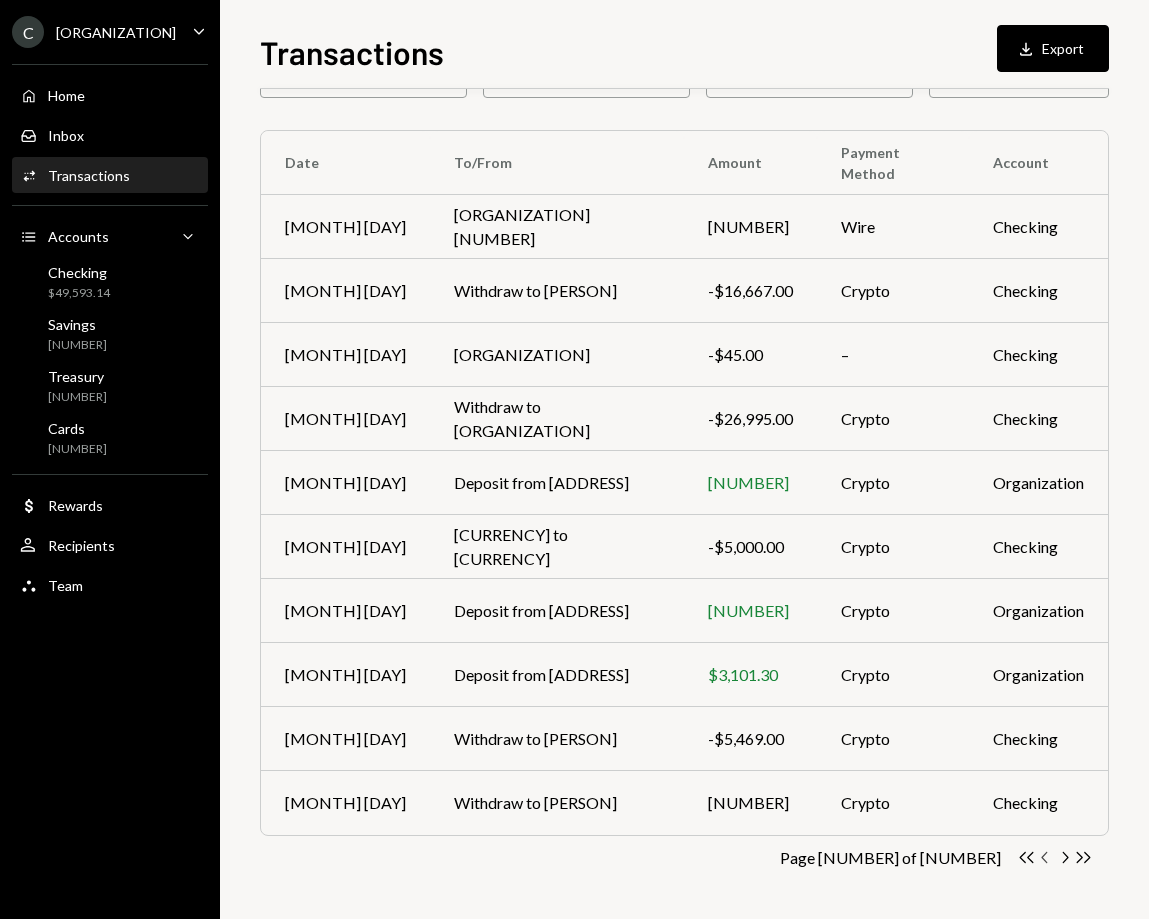 type 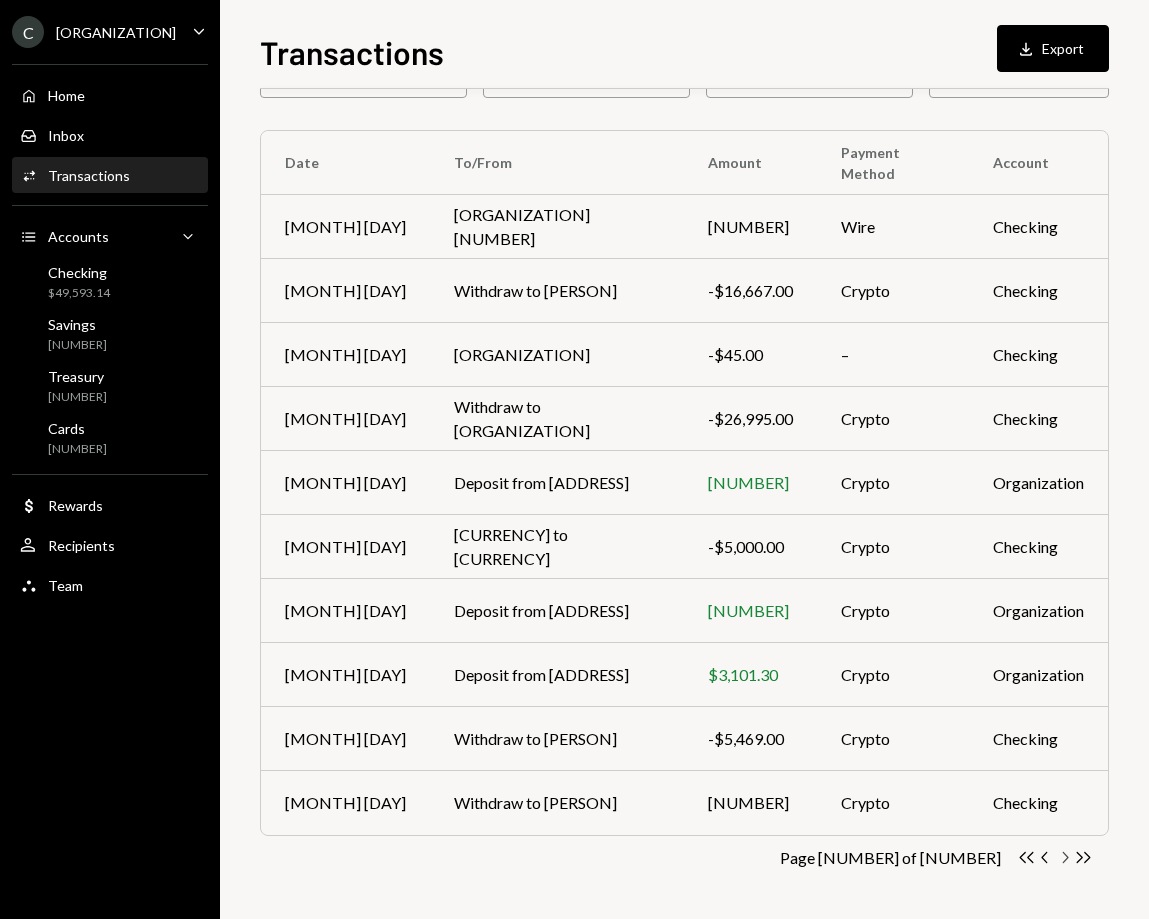 click on "Chevron Right" at bounding box center (1026, 857) 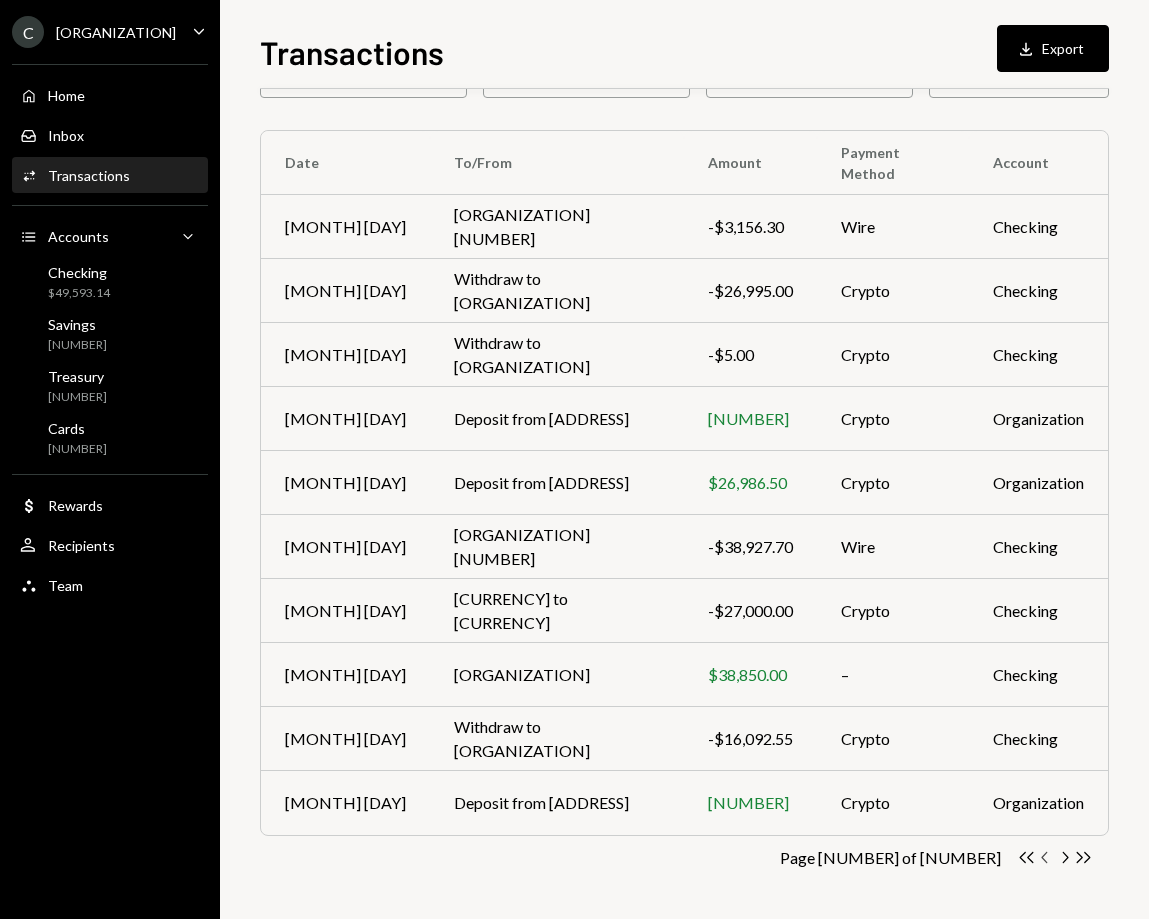 type 